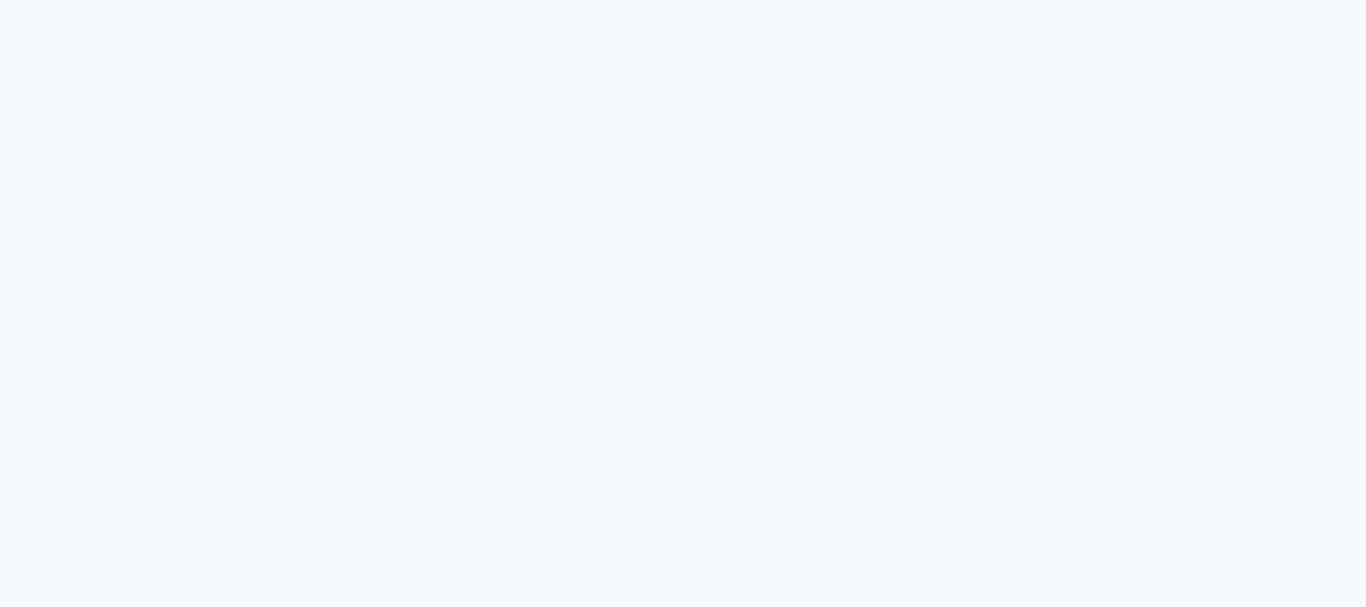 scroll, scrollTop: 0, scrollLeft: 0, axis: both 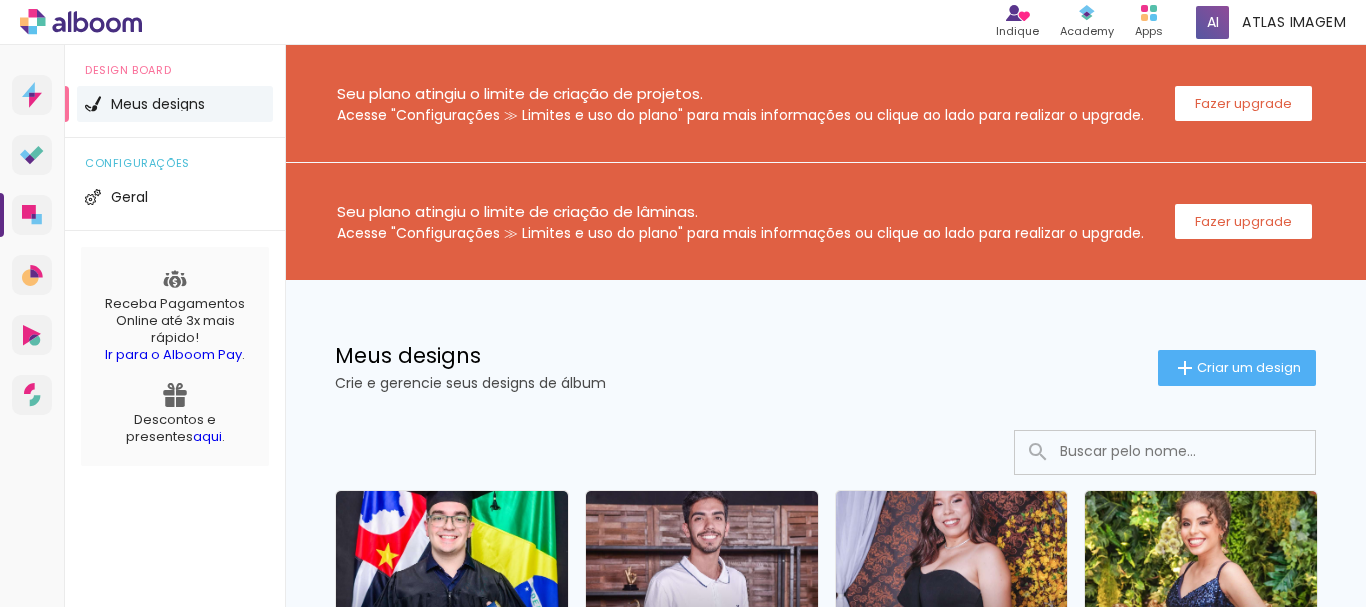 drag, startPoint x: 383, startPoint y: 124, endPoint x: 988, endPoint y: 121, distance: 605.00745 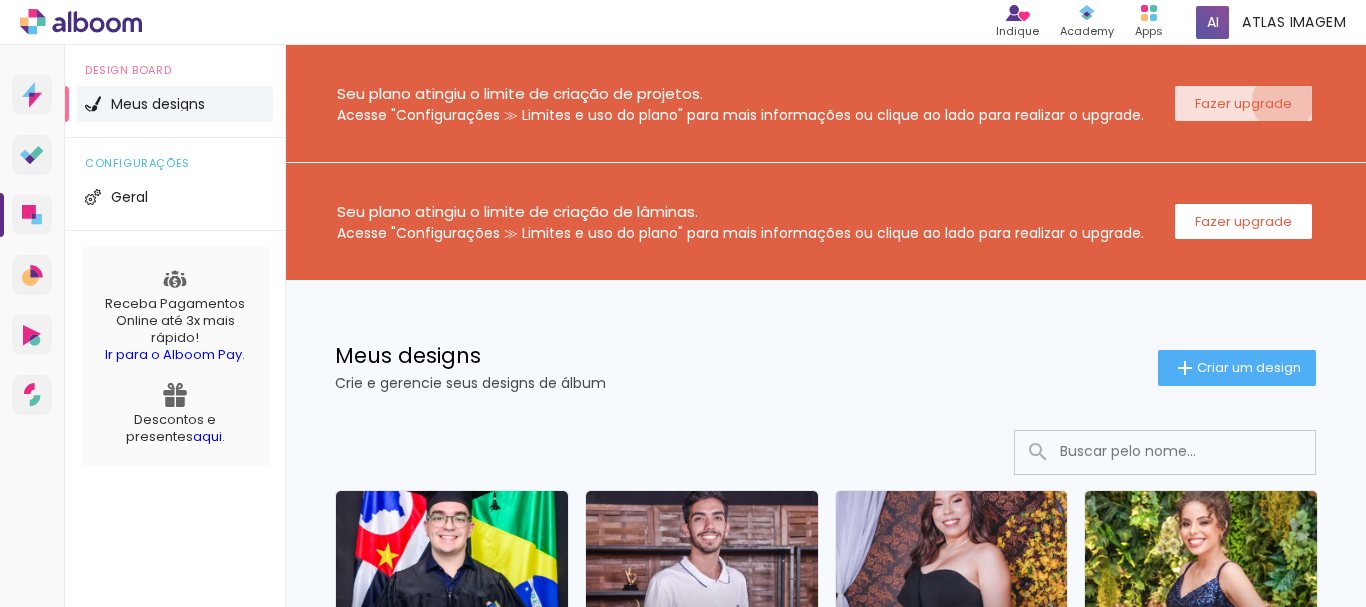 click on "Fazer upgrade" at bounding box center (0, 0) 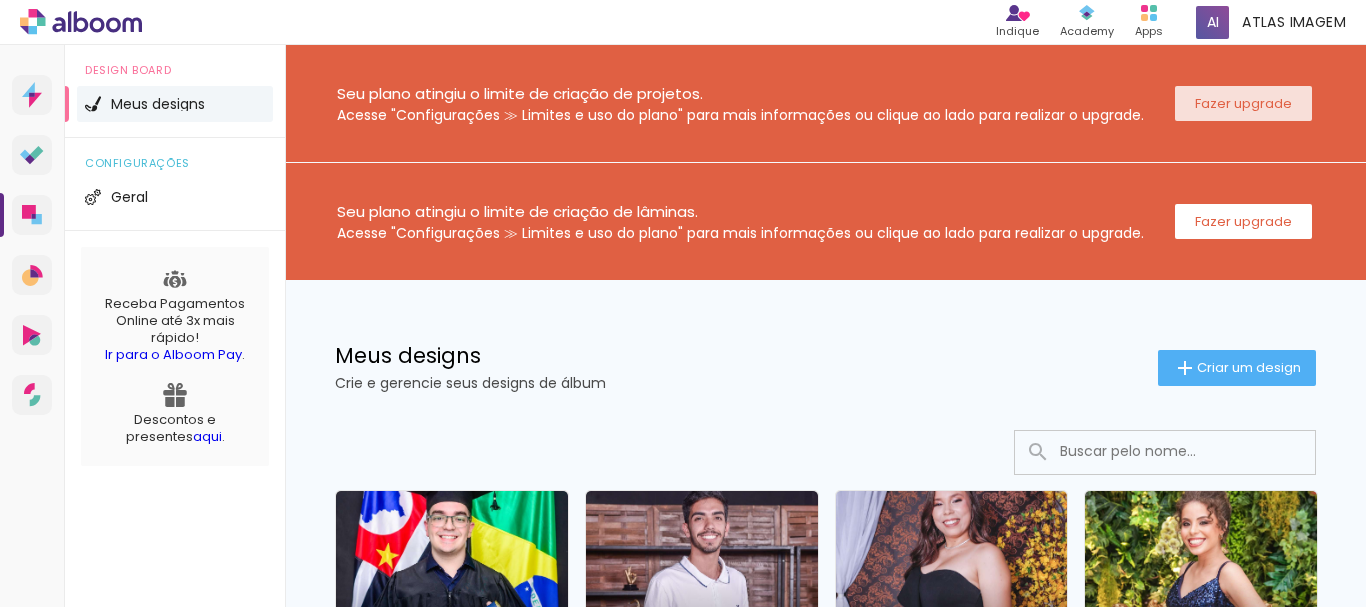 click on "Fazer upgrade" at bounding box center [0, 0] 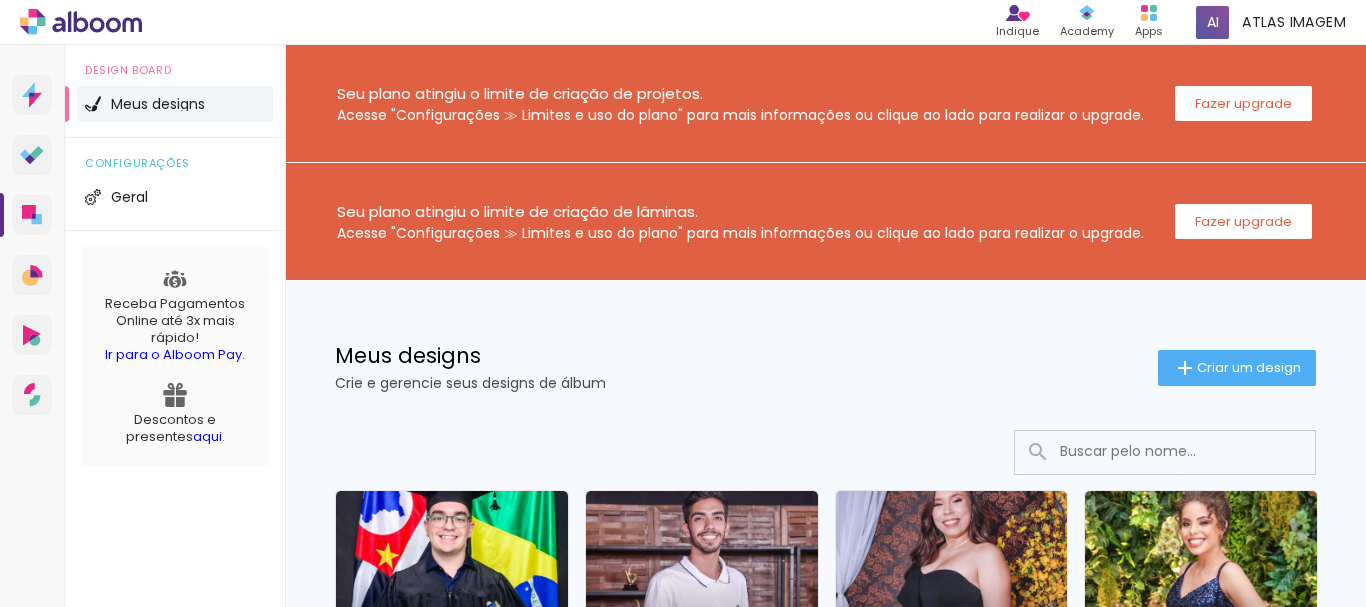 drag, startPoint x: 332, startPoint y: 95, endPoint x: 1148, endPoint y: 111, distance: 816.15686 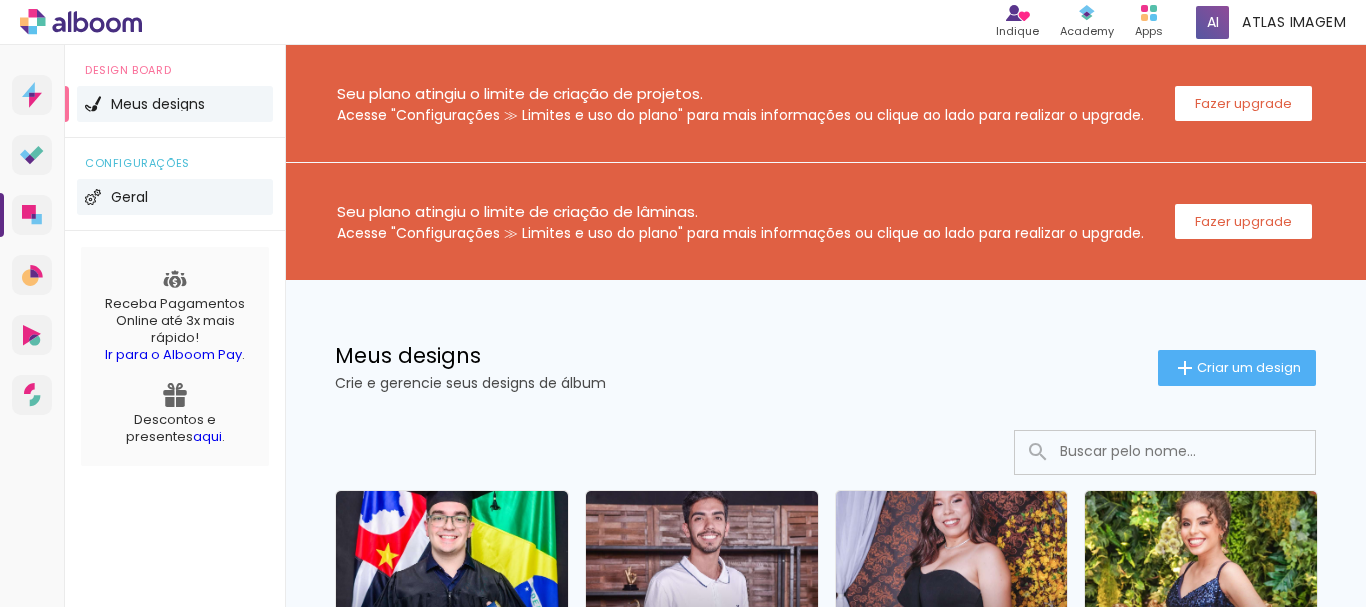 click on "Geral" at bounding box center [129, 197] 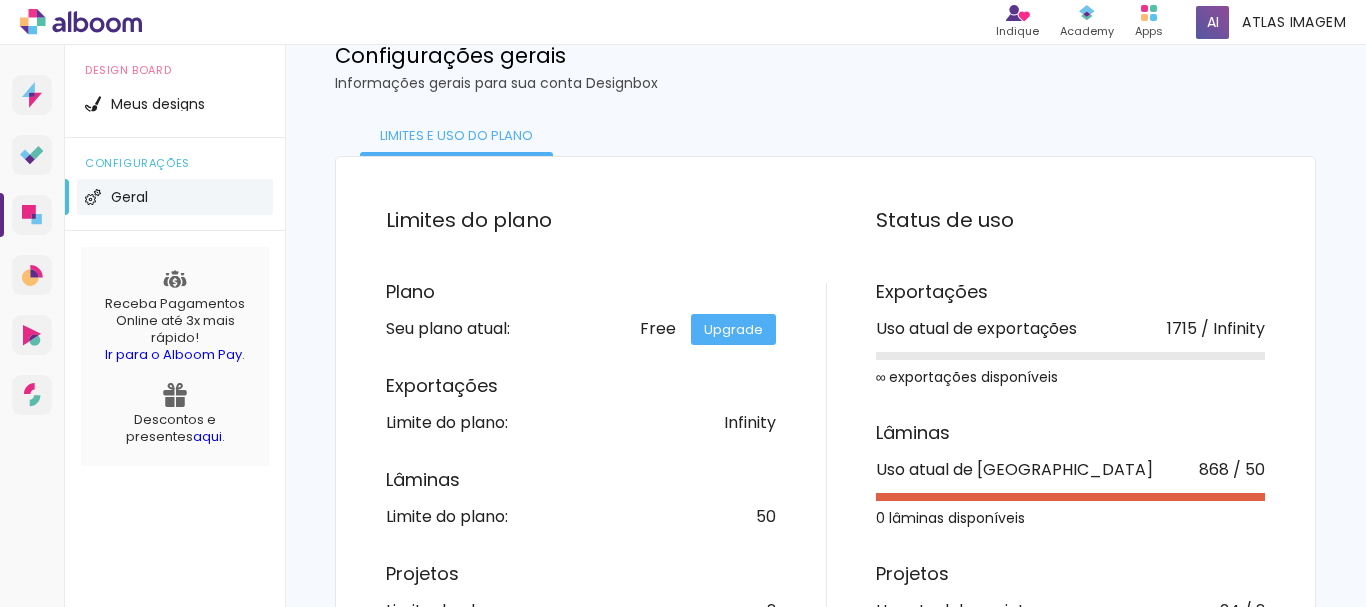 scroll, scrollTop: 410, scrollLeft: 0, axis: vertical 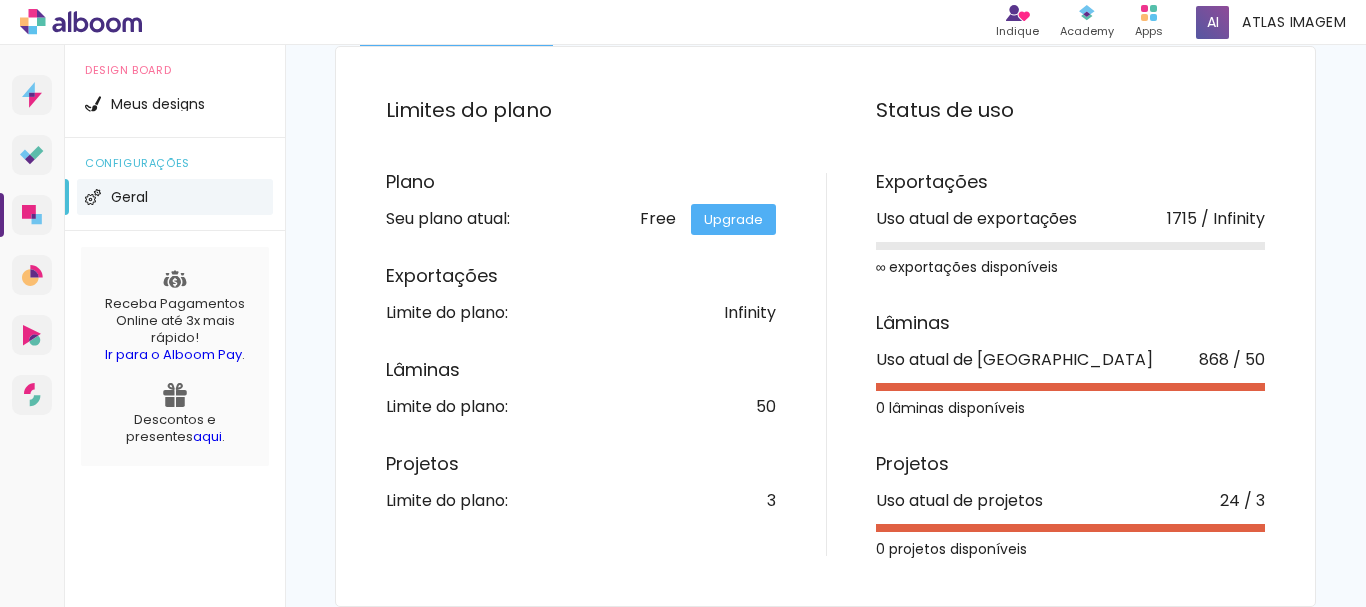 drag, startPoint x: 387, startPoint y: 217, endPoint x: 783, endPoint y: 217, distance: 396 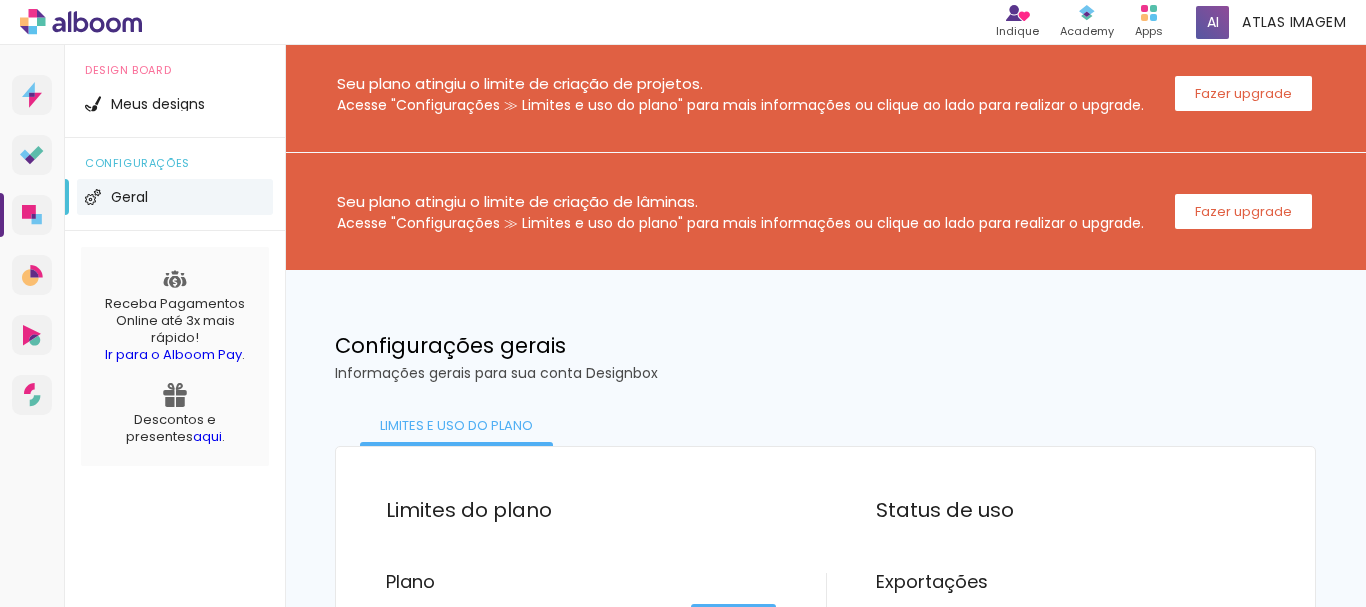 scroll, scrollTop: 0, scrollLeft: 0, axis: both 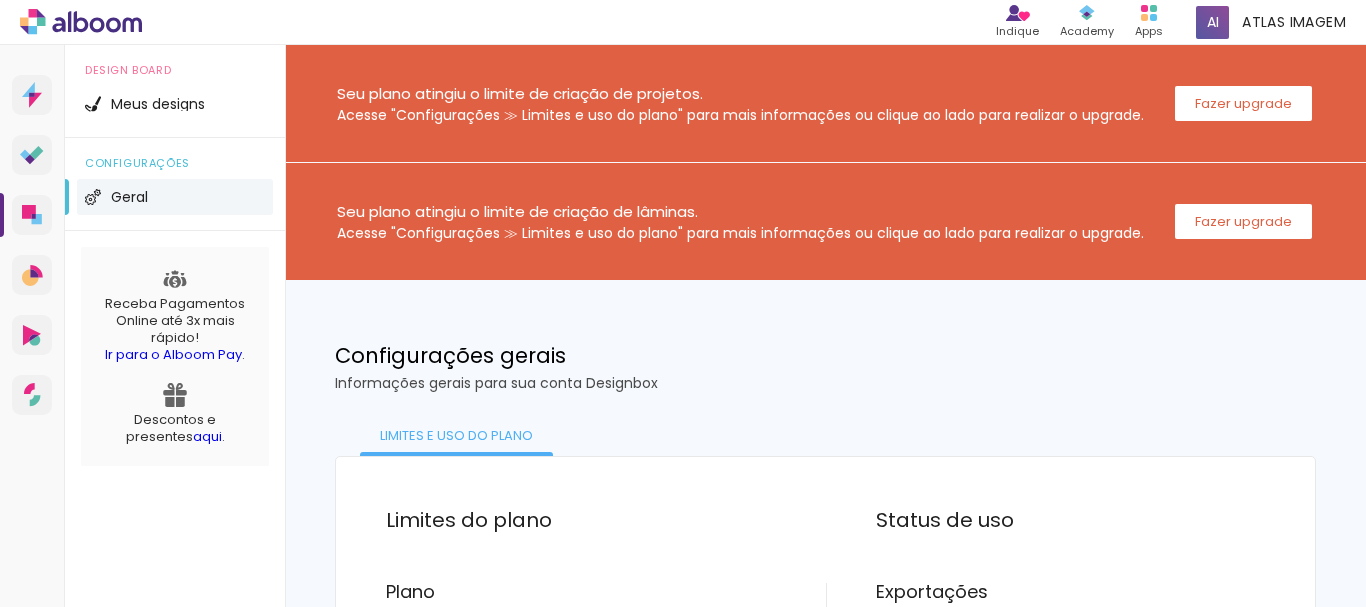 drag, startPoint x: 336, startPoint y: 87, endPoint x: 842, endPoint y: 120, distance: 507.07495 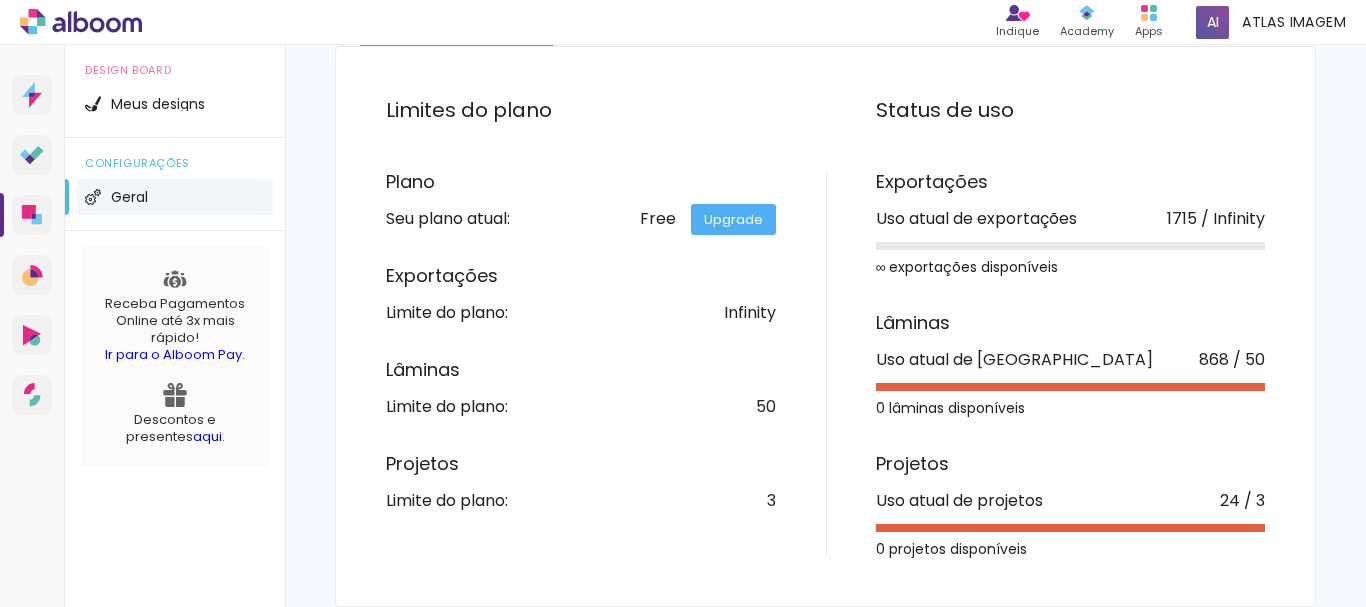 scroll, scrollTop: 0, scrollLeft: 0, axis: both 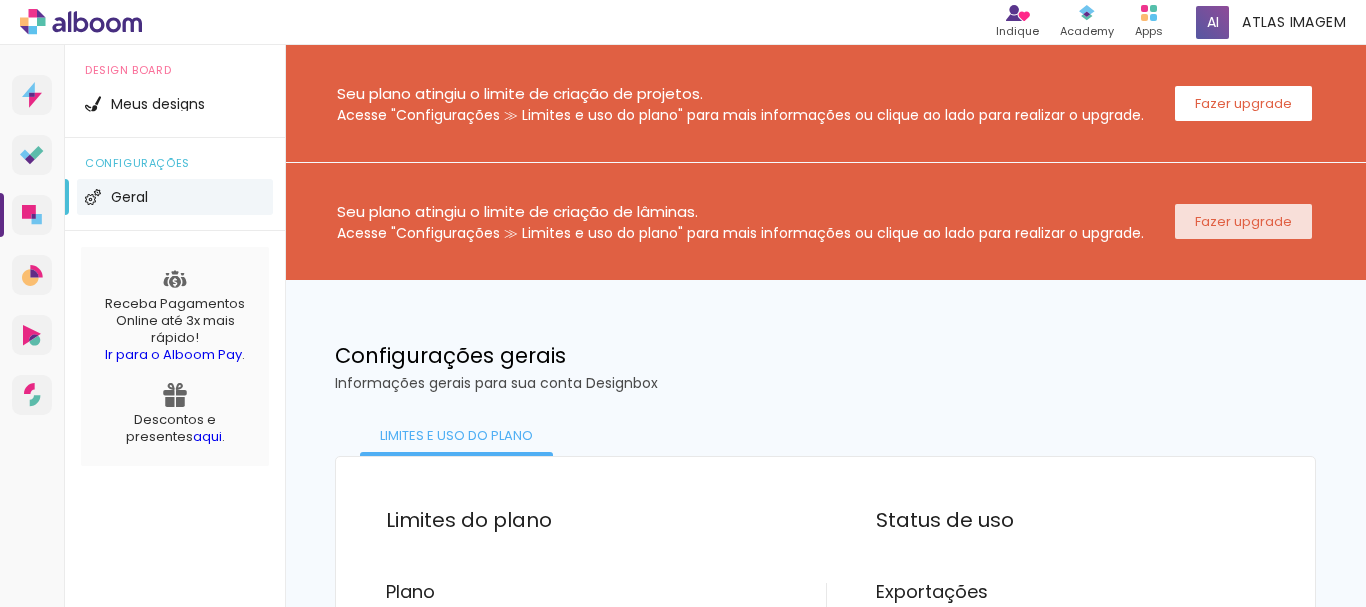 click on "Fazer upgrade" at bounding box center [0, 0] 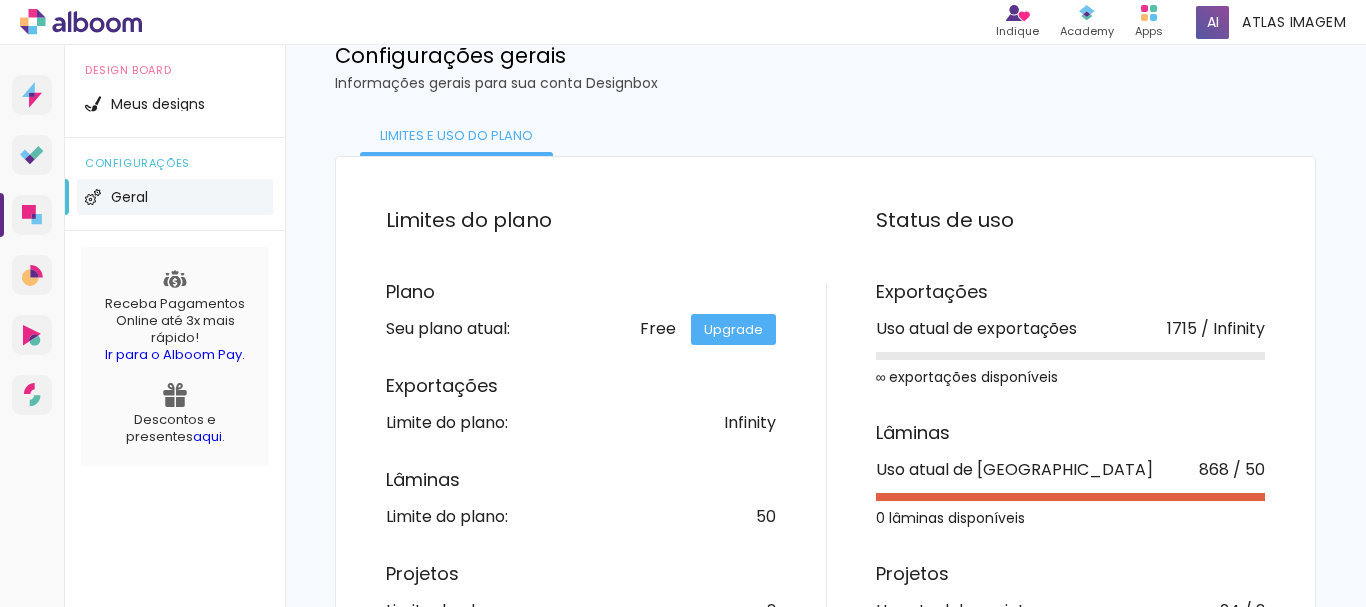 scroll, scrollTop: 410, scrollLeft: 0, axis: vertical 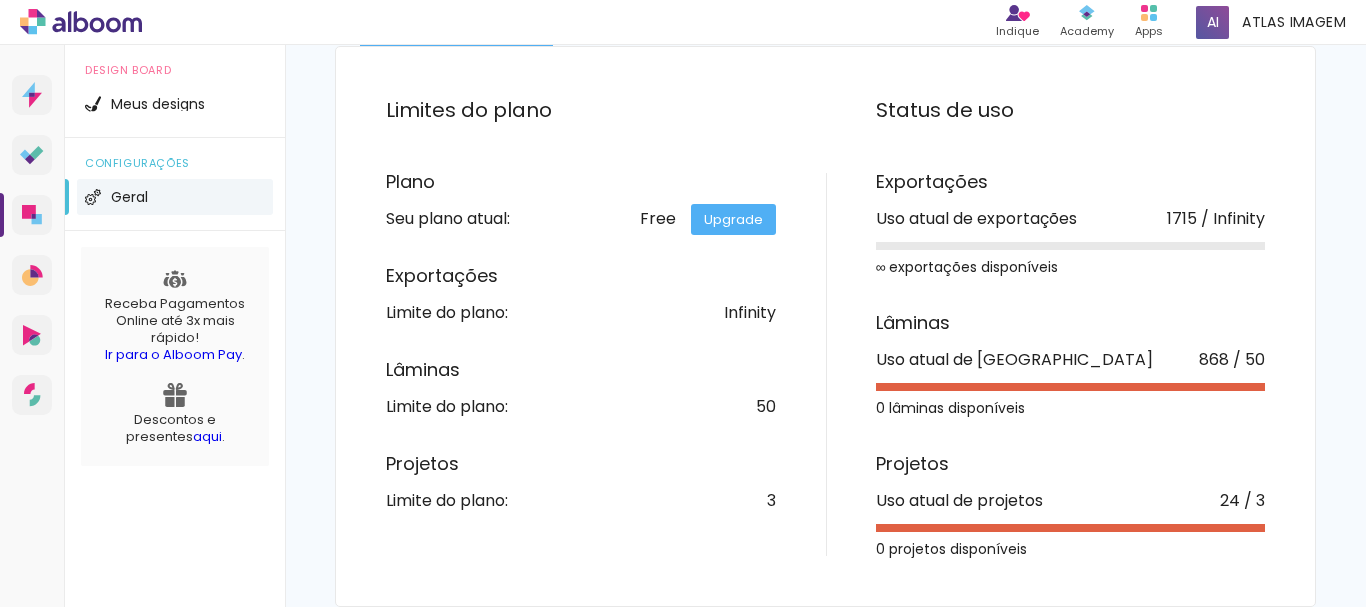 drag, startPoint x: 866, startPoint y: 365, endPoint x: 1288, endPoint y: 364, distance: 422.0012 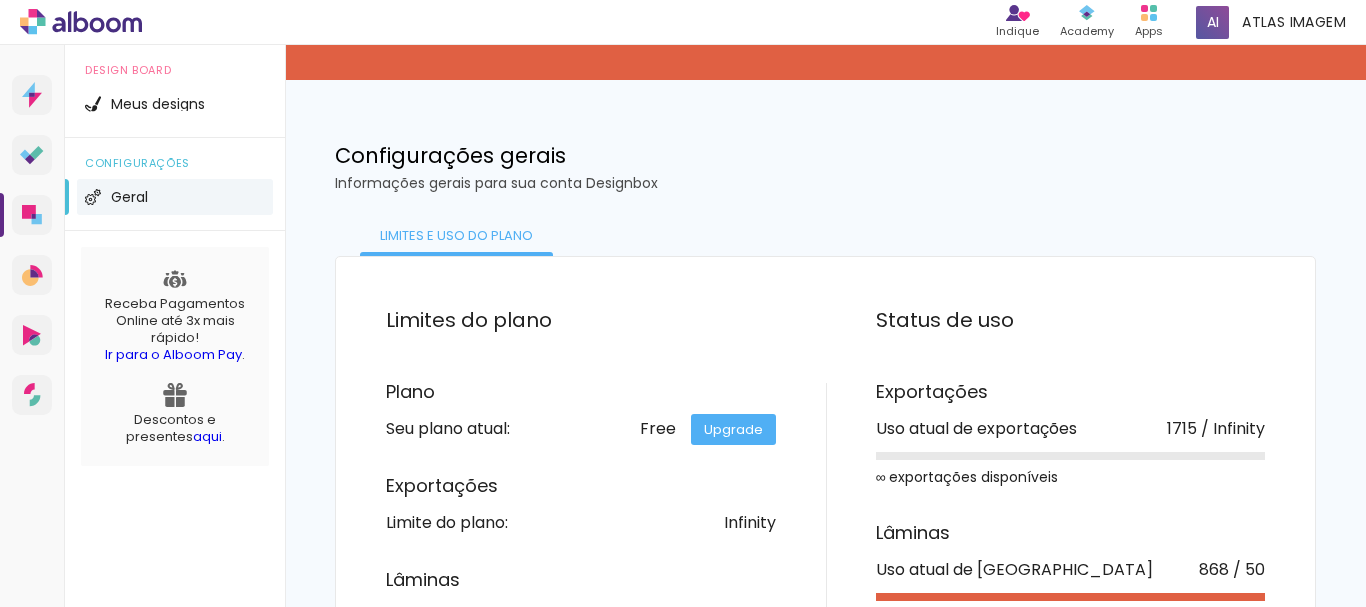 scroll, scrollTop: 400, scrollLeft: 0, axis: vertical 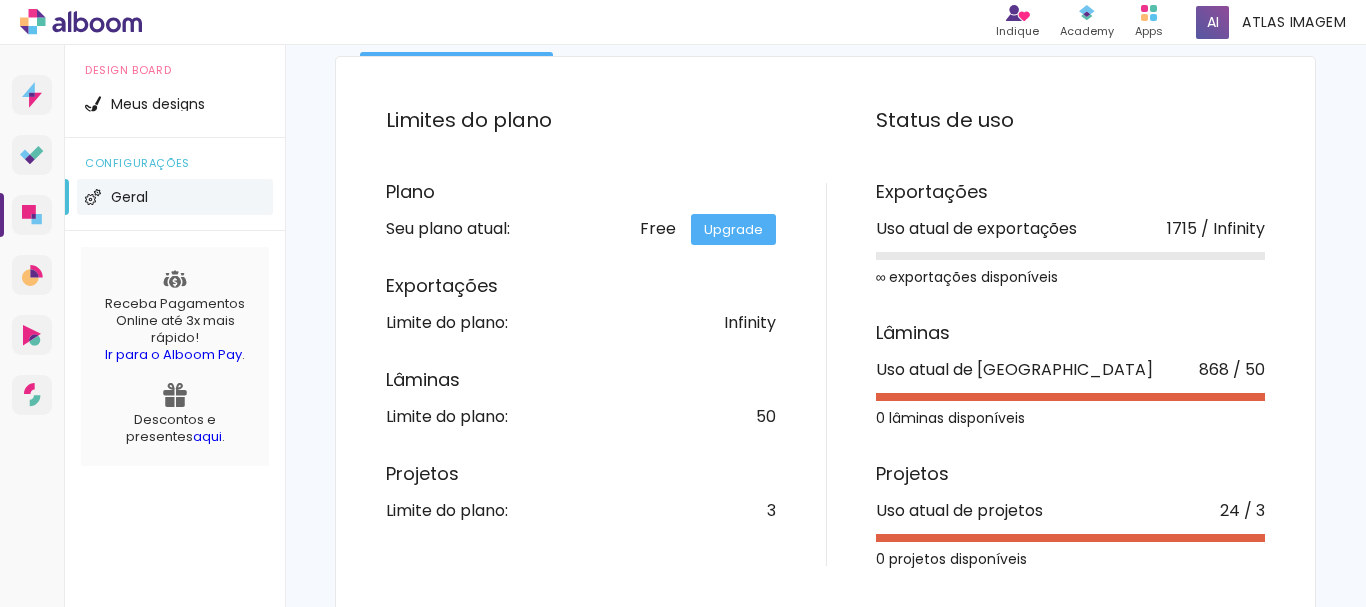 click on "Status de uso Exportações Uso atual de exportações 1715 / Infinity ∞ exportações disponíveis Lâminas Uso atual de lâminas 868 / 50 0 lâminas disponíveis Projetos Uso atual de projetos 24 / 3 0 projetos disponíveis" 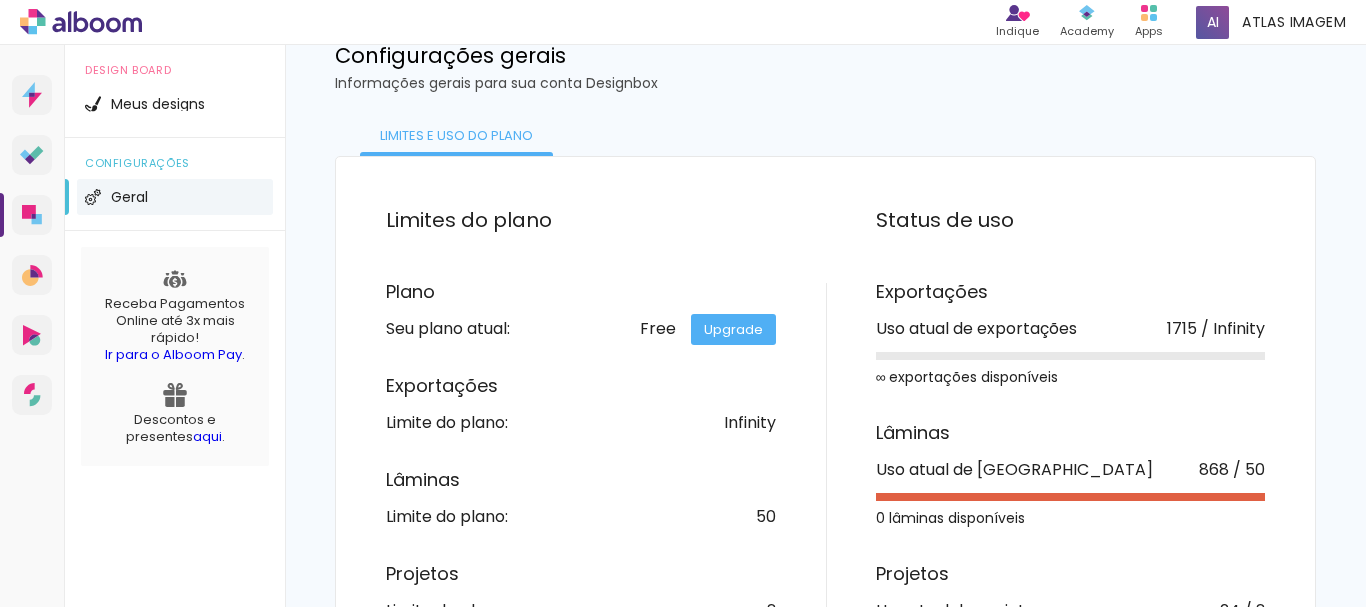 scroll, scrollTop: 0, scrollLeft: 0, axis: both 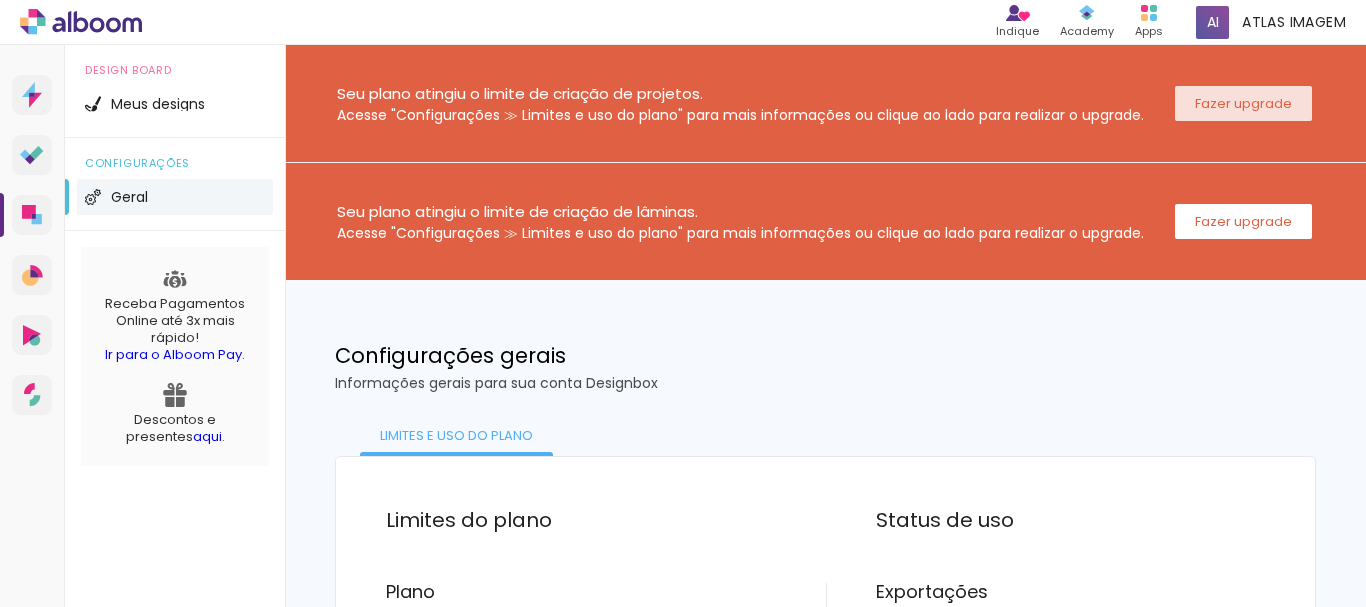 click on "Fazer upgrade" at bounding box center (0, 0) 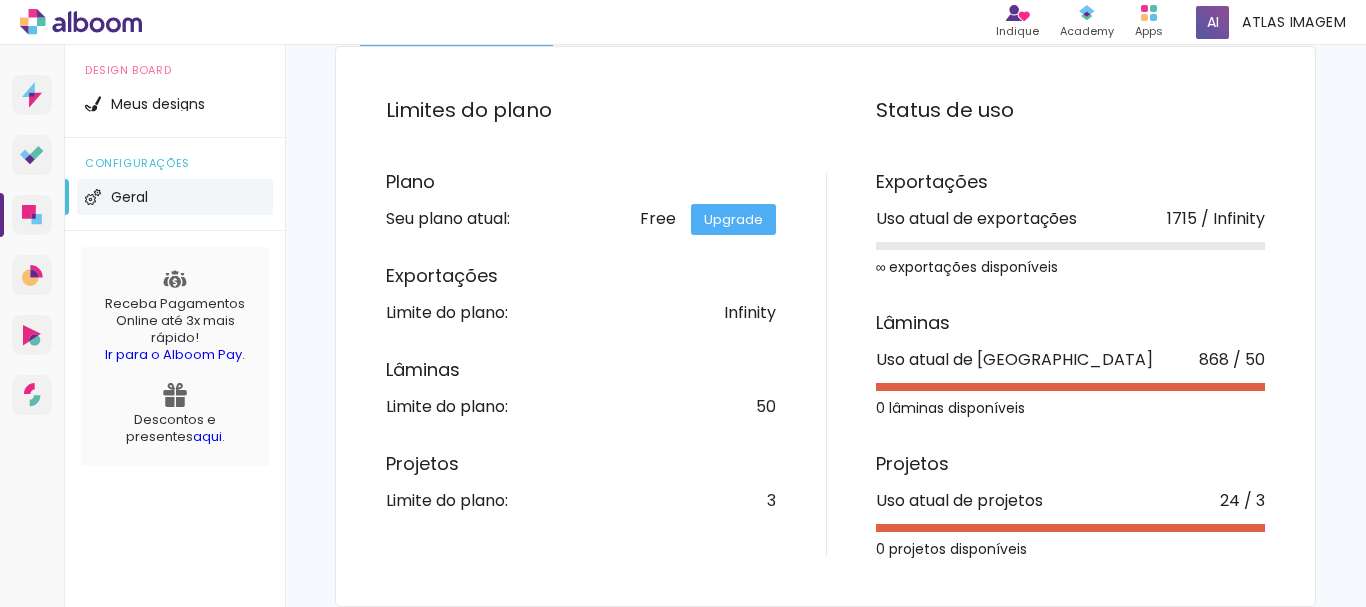 scroll, scrollTop: 0, scrollLeft: 0, axis: both 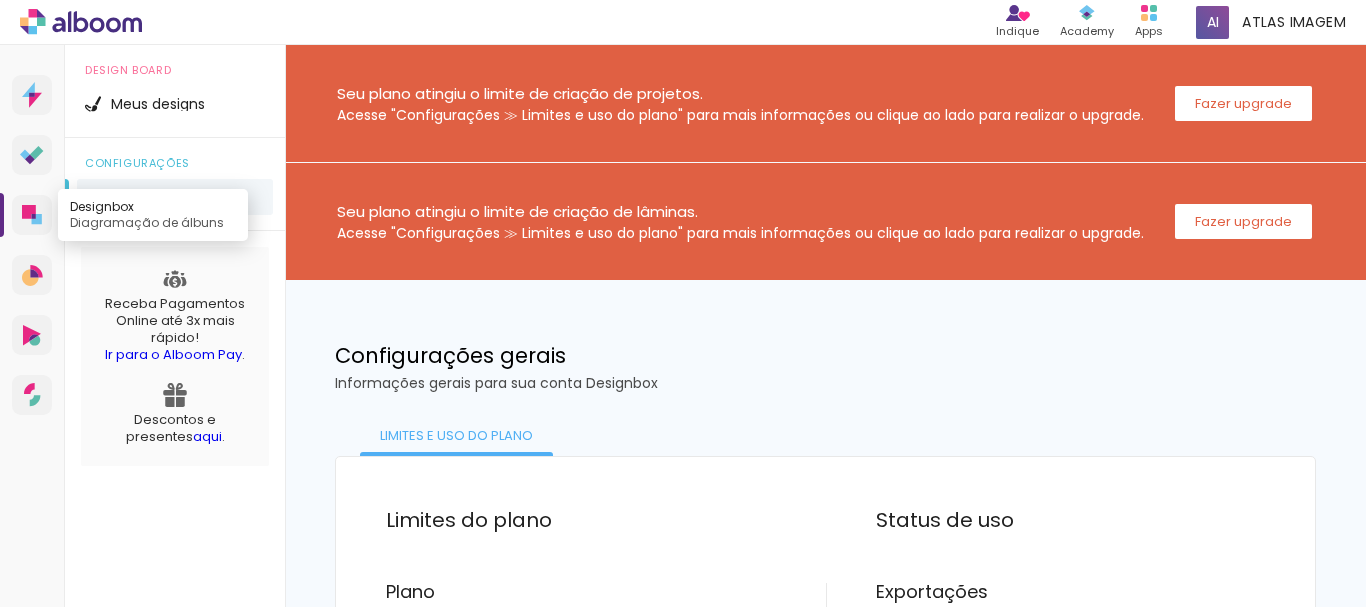 click 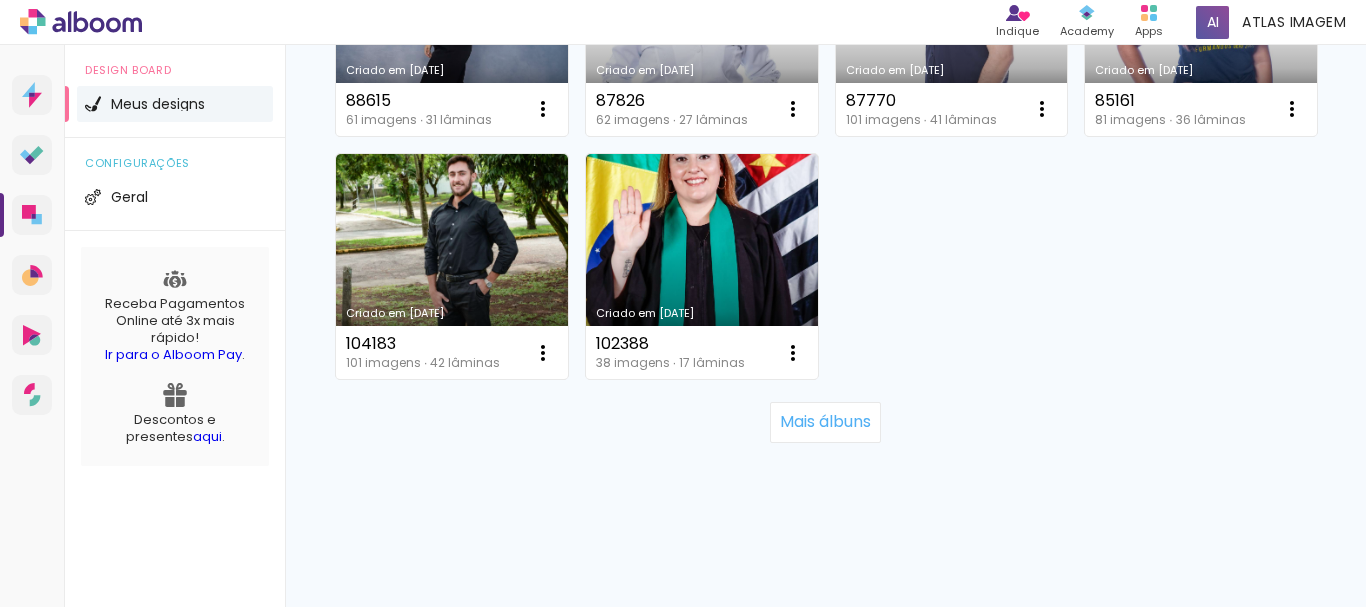 scroll, scrollTop: 2286, scrollLeft: 0, axis: vertical 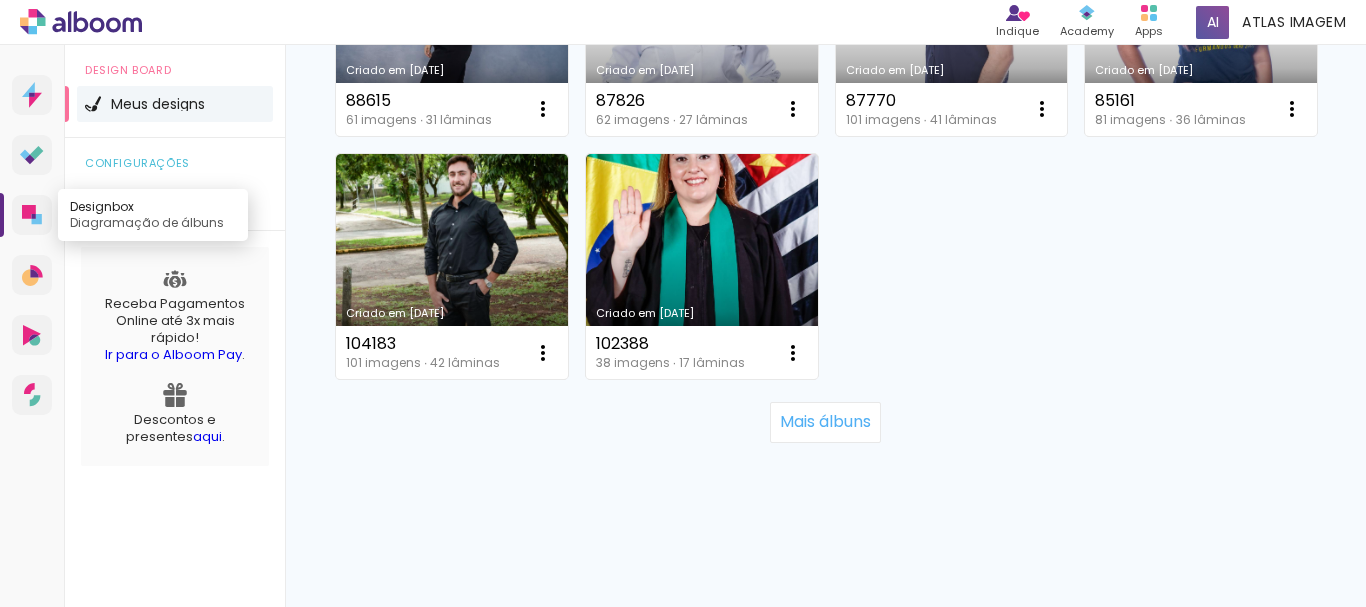 click 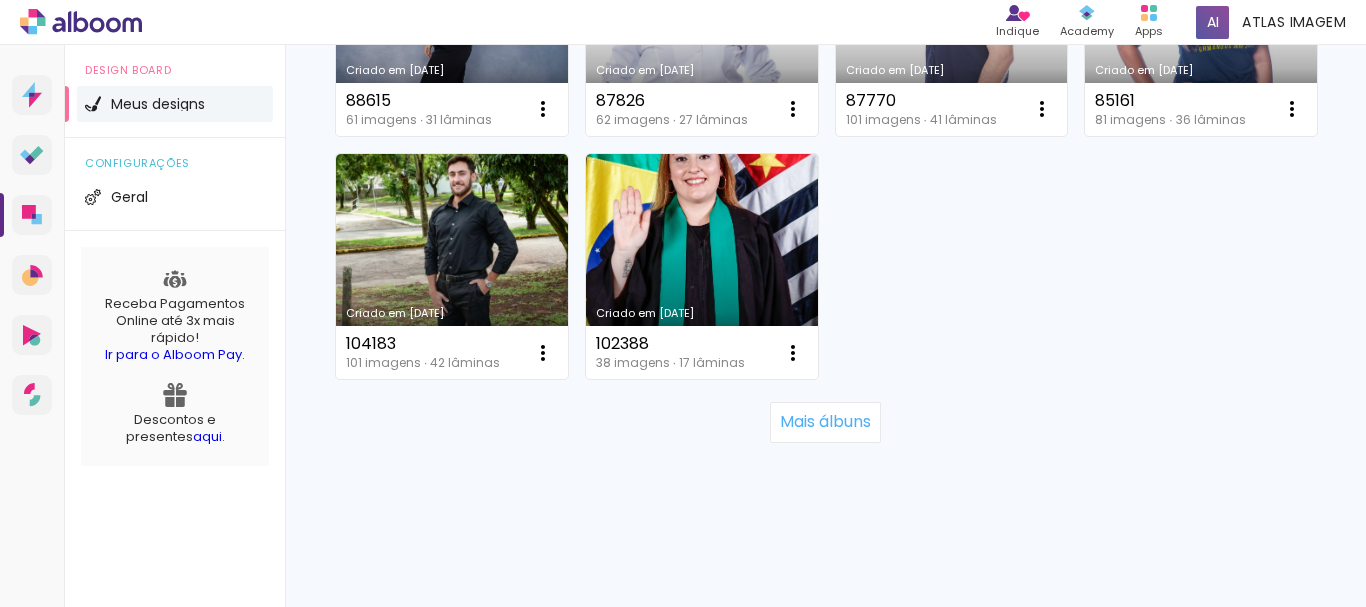 scroll, scrollTop: 2241, scrollLeft: 0, axis: vertical 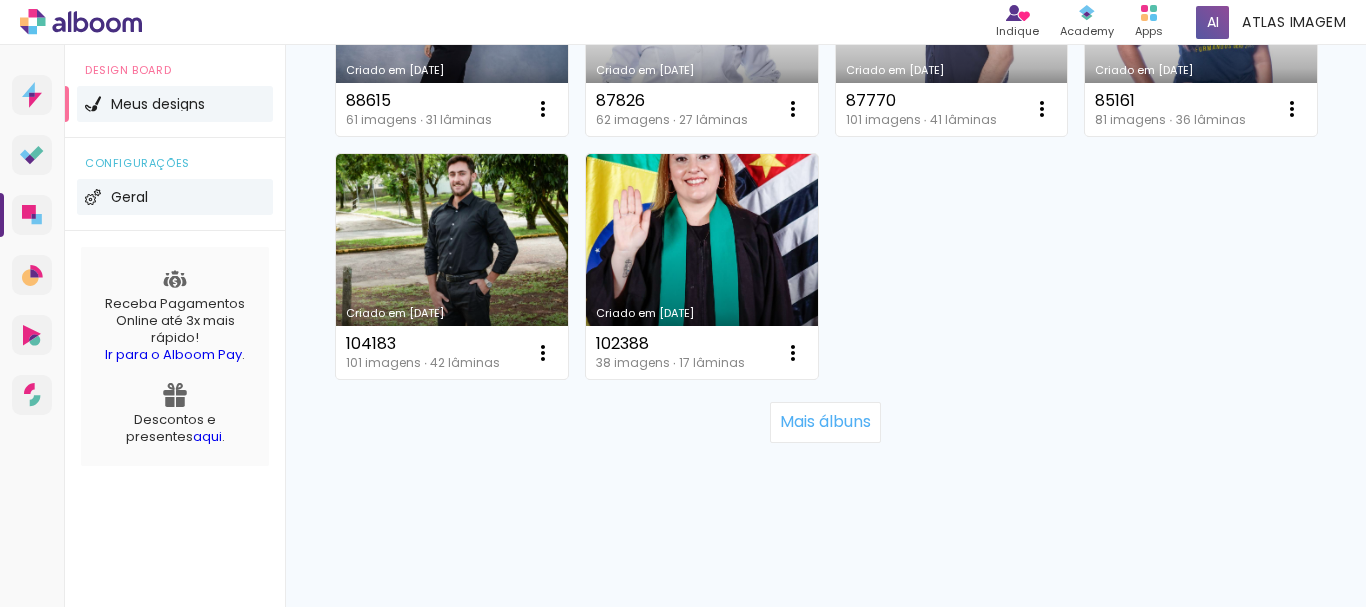 click on "Geral" at bounding box center (129, 197) 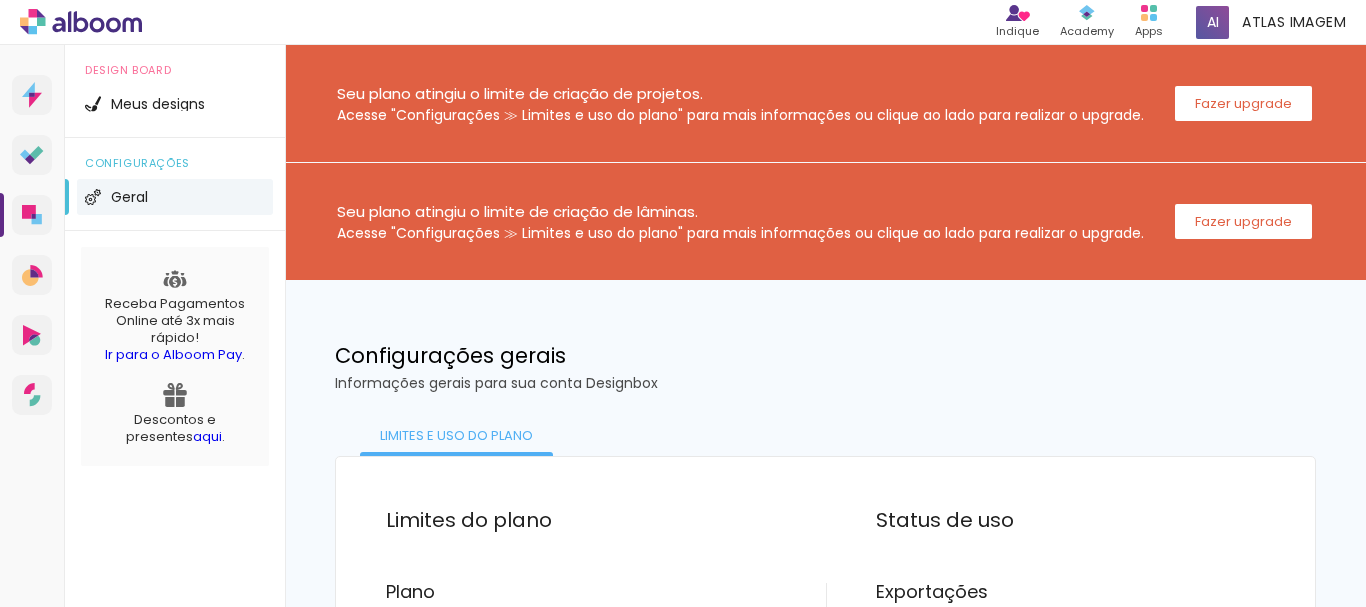 scroll, scrollTop: 410, scrollLeft: 0, axis: vertical 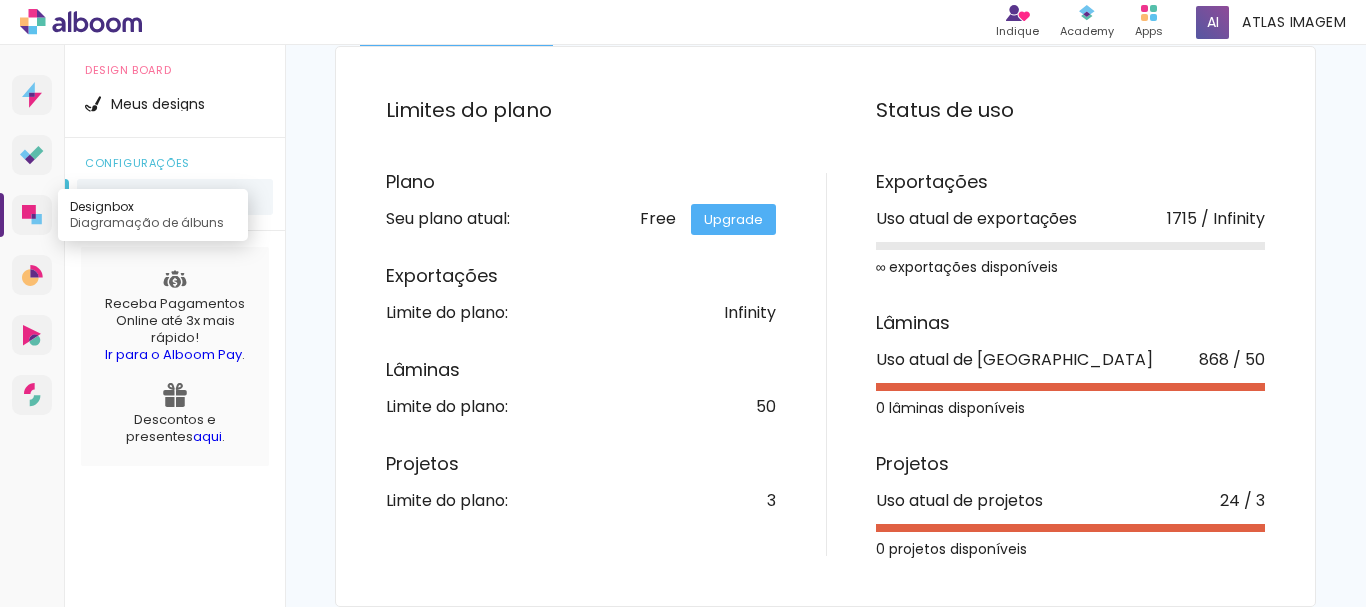 click 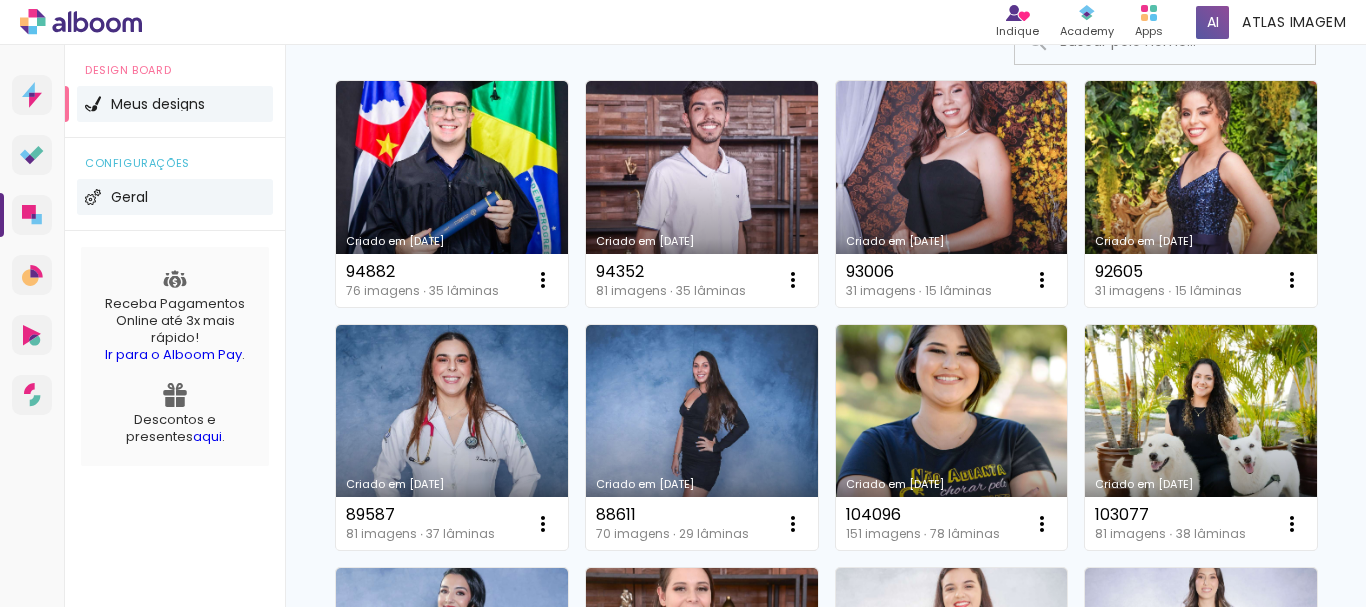 click on "Geral" at bounding box center [129, 197] 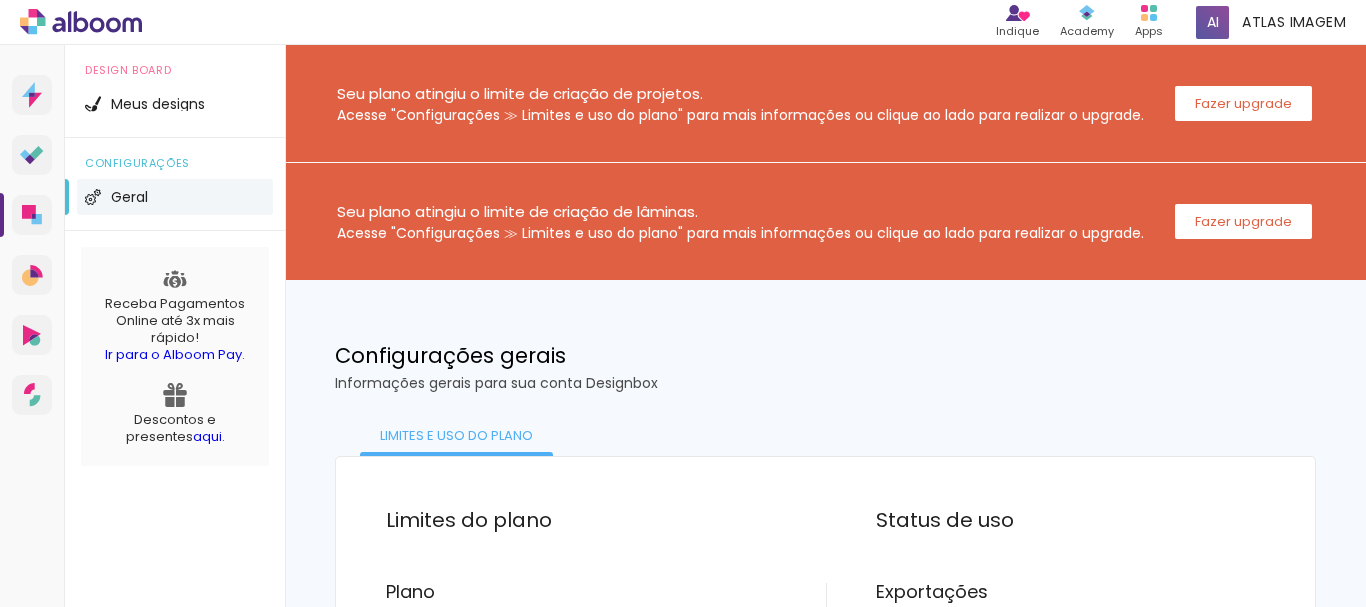 scroll, scrollTop: 410, scrollLeft: 0, axis: vertical 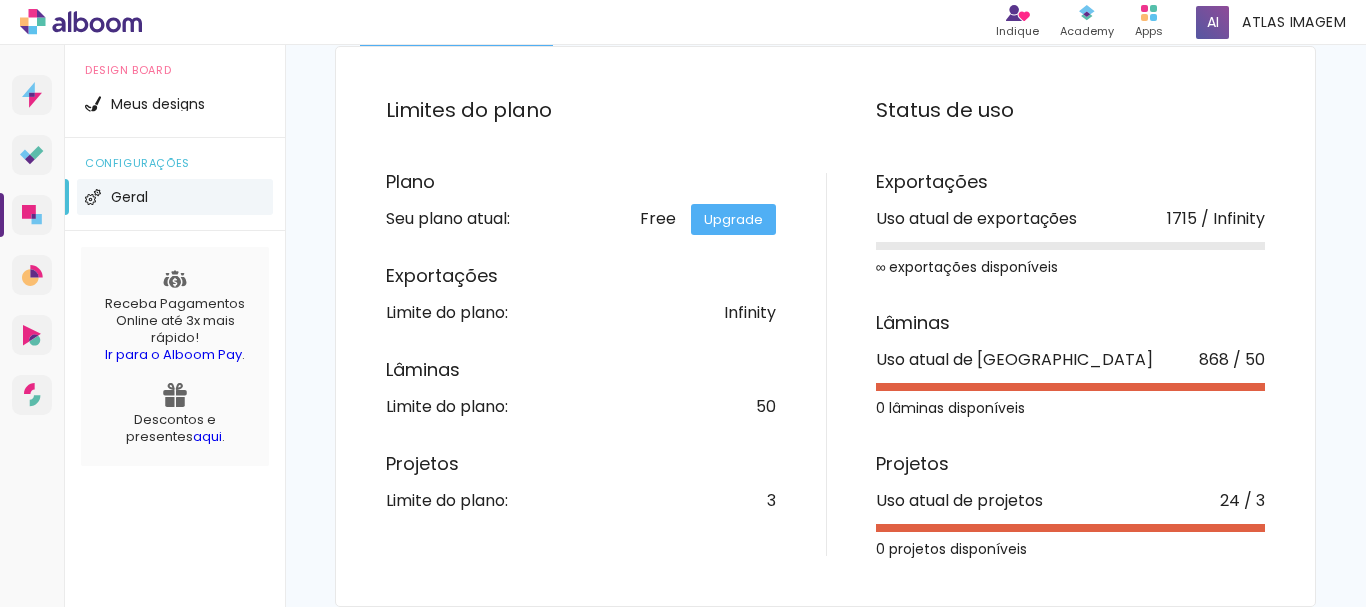 click 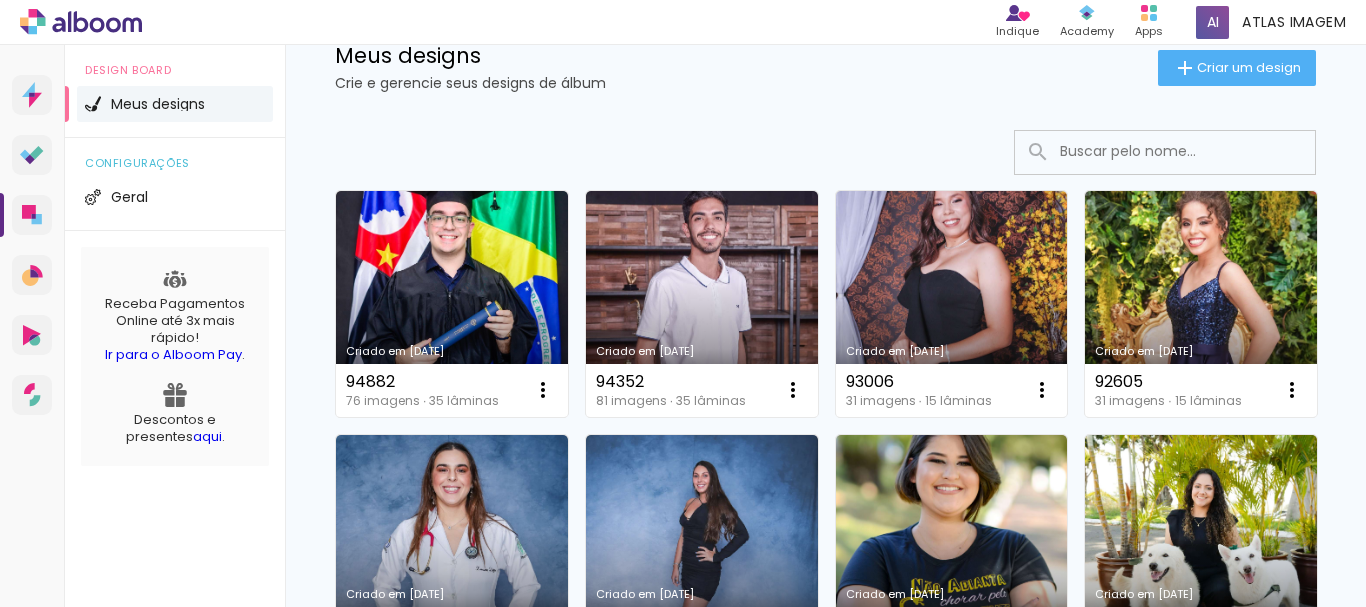 scroll, scrollTop: 0, scrollLeft: 0, axis: both 